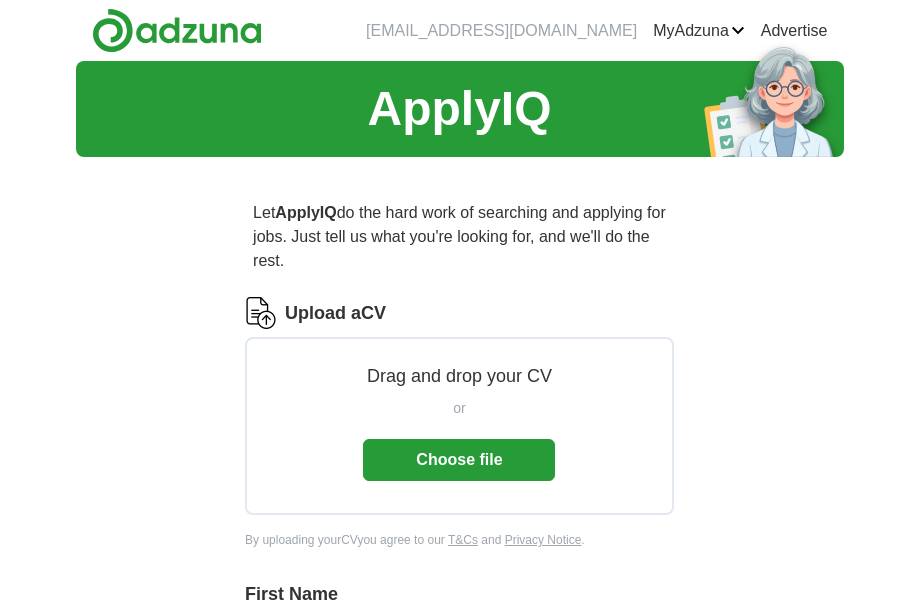 scroll, scrollTop: 0, scrollLeft: 0, axis: both 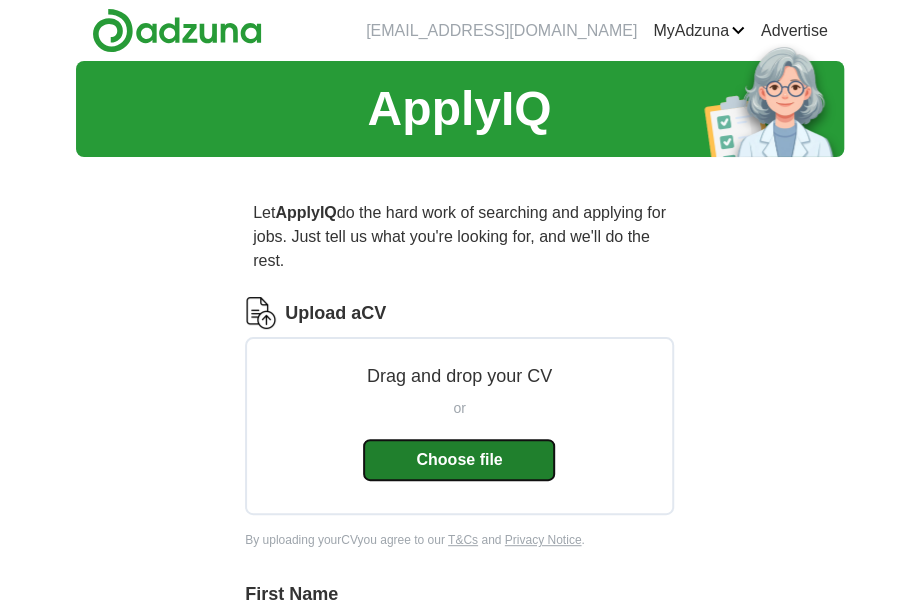 click on "Choose file" at bounding box center (459, 460) 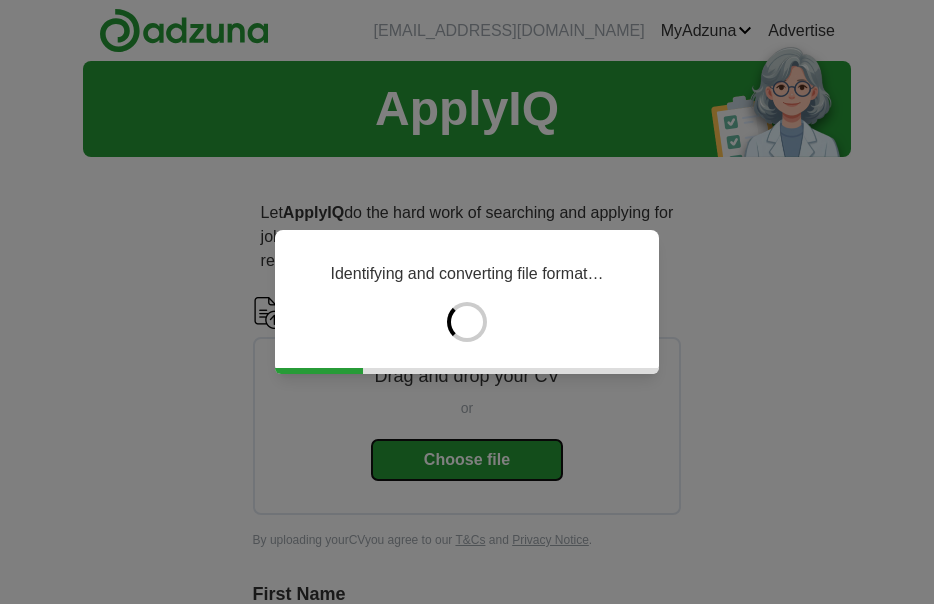 type 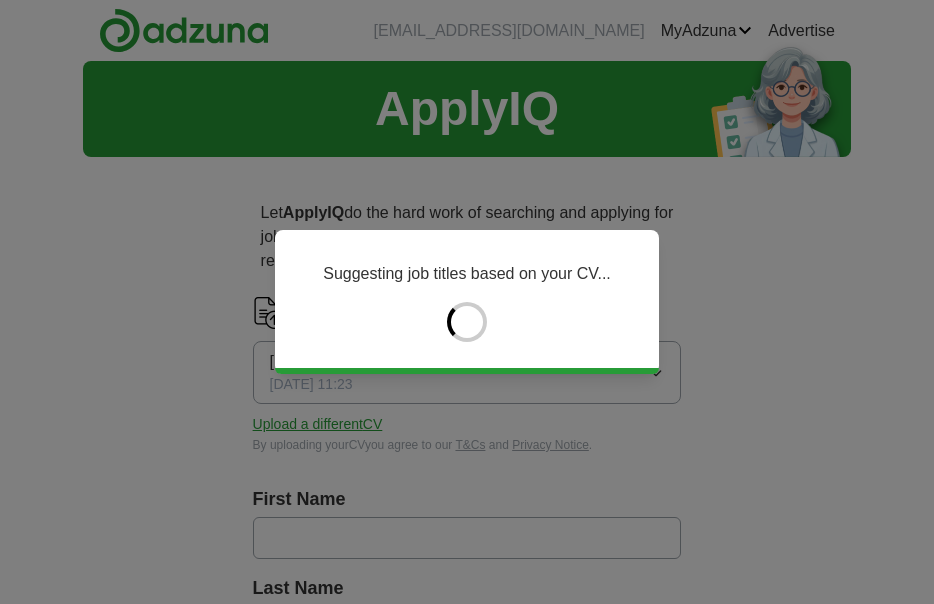 type on "*****" 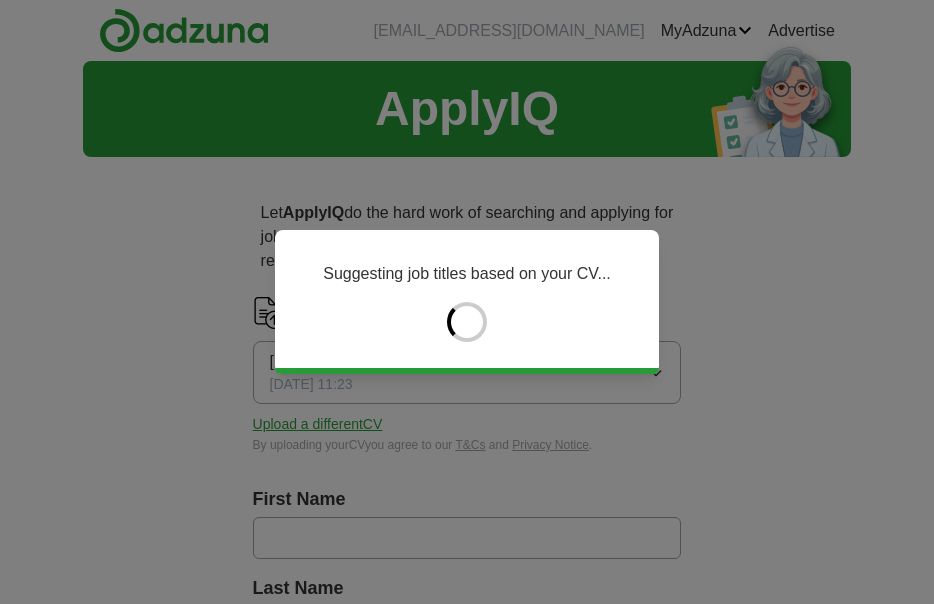 type on "******" 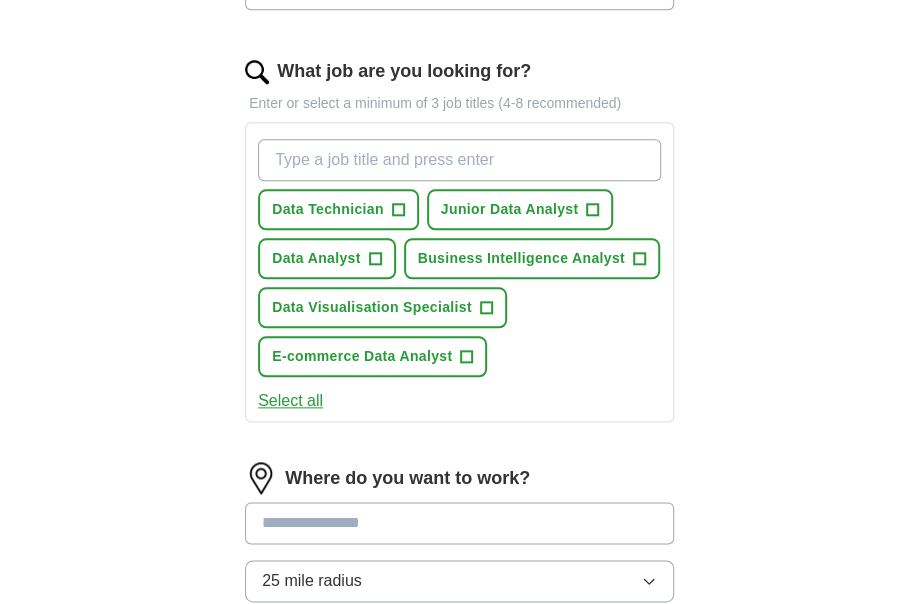 scroll, scrollTop: 640, scrollLeft: 0, axis: vertical 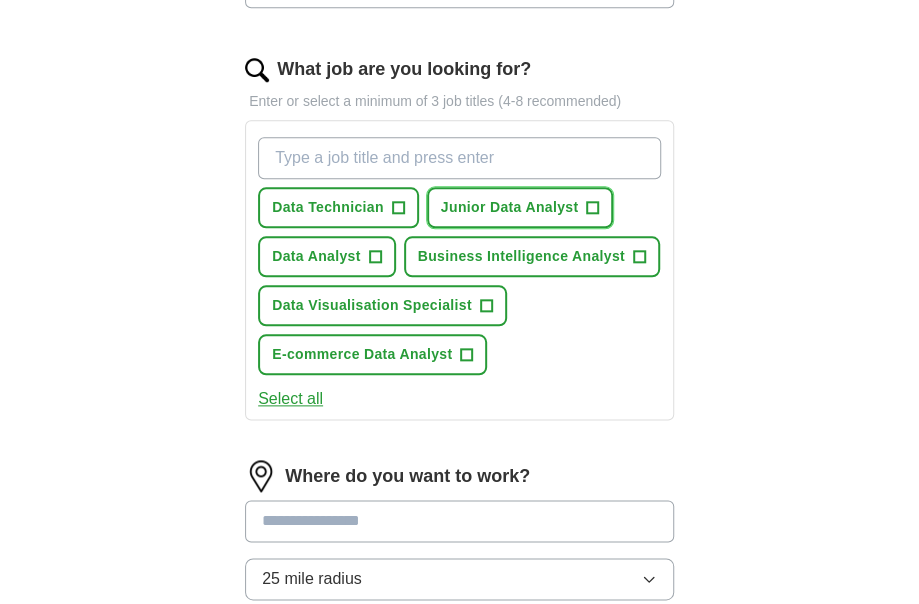 click on "Junior Data Analyst" at bounding box center (510, 207) 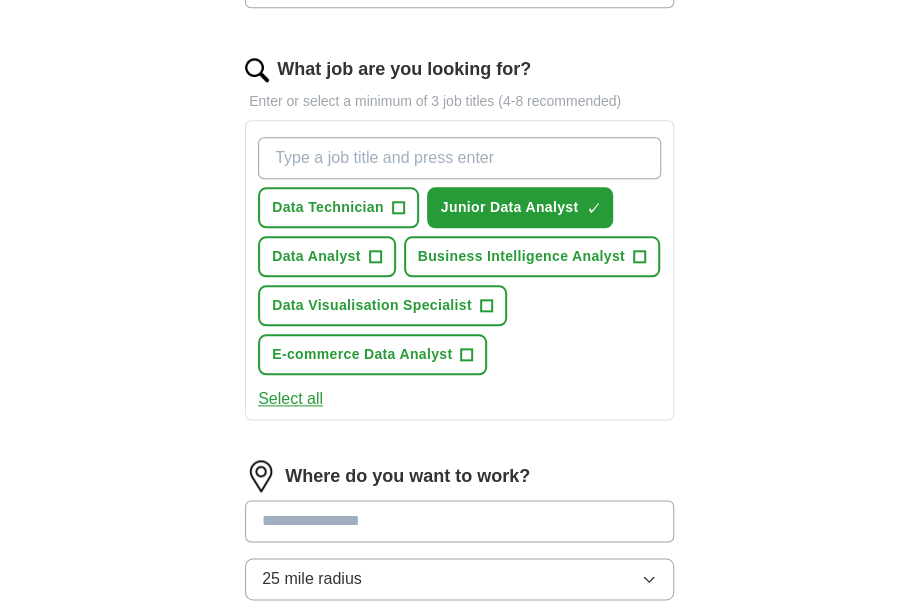click on "Let  ApplyIQ  do the hard work of searching and applying for jobs. Just tell us what you're looking for, and we'll do the rest. Select a [PERSON_NAME]- [PERSON_NAME] New CV 2025.docx [DATE] 11:23 Upload a different  CV By uploading your  CV  you agree to our   T&Cs   and   Privacy Notice . First Name ***** Last Name ****** What job are you looking for? Enter or select a minimum of 3 job titles (4-8 recommended) Data Technician + Junior Data Analyst ✓ × Data Analyst + Business Intelligence Analyst + Data Visualisation Specialist + E-commerce Data Analyst + Select all Where do you want to work? 25 mile radius What's your minimum salary? At least  £ -   per year £ 20 k £ 100 k+ Start applying for jobs By registering, you consent to us applying to suitable jobs for you" at bounding box center [460, 242] 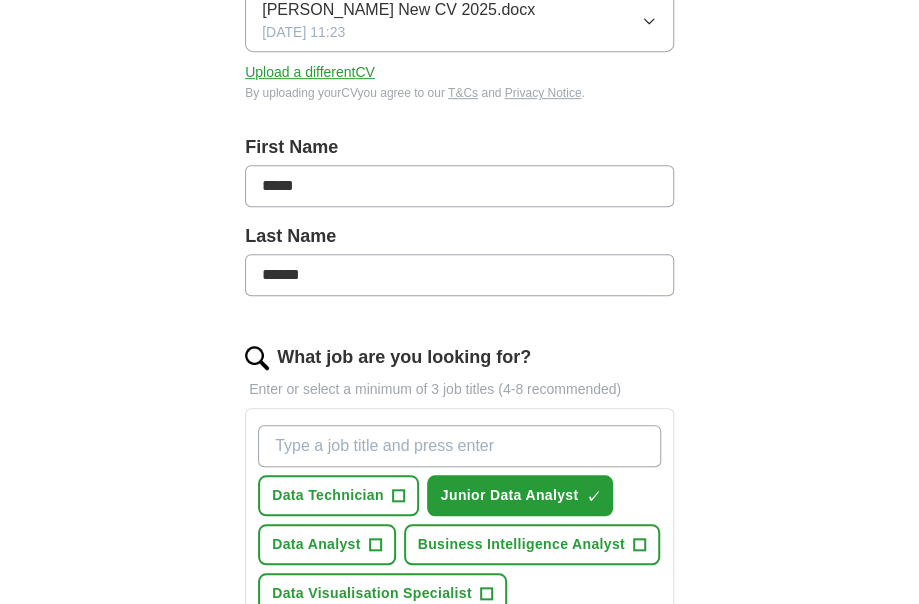 scroll, scrollTop: 880, scrollLeft: 0, axis: vertical 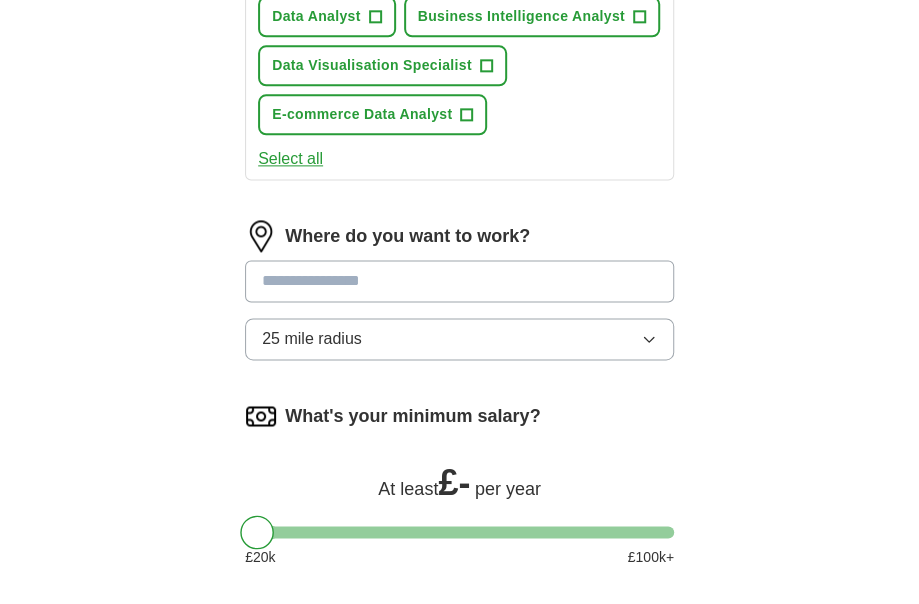 click at bounding box center (459, 281) 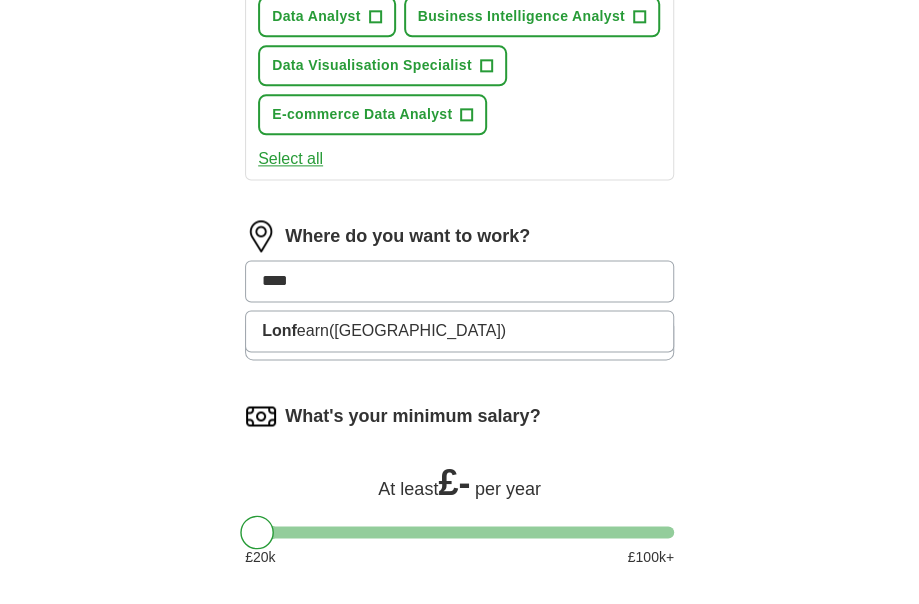 type on "***" 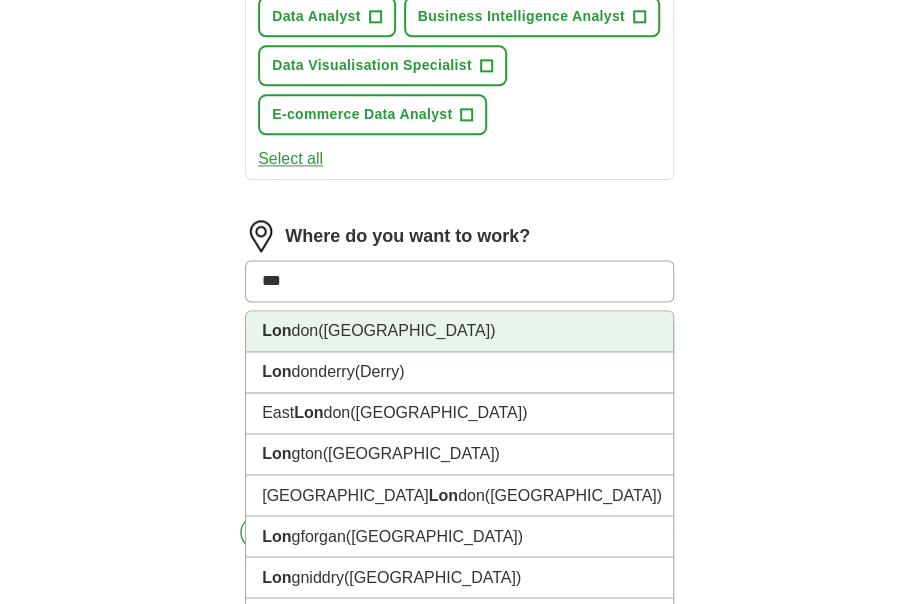 click on "Lon don  ([GEOGRAPHIC_DATA])" at bounding box center (459, 331) 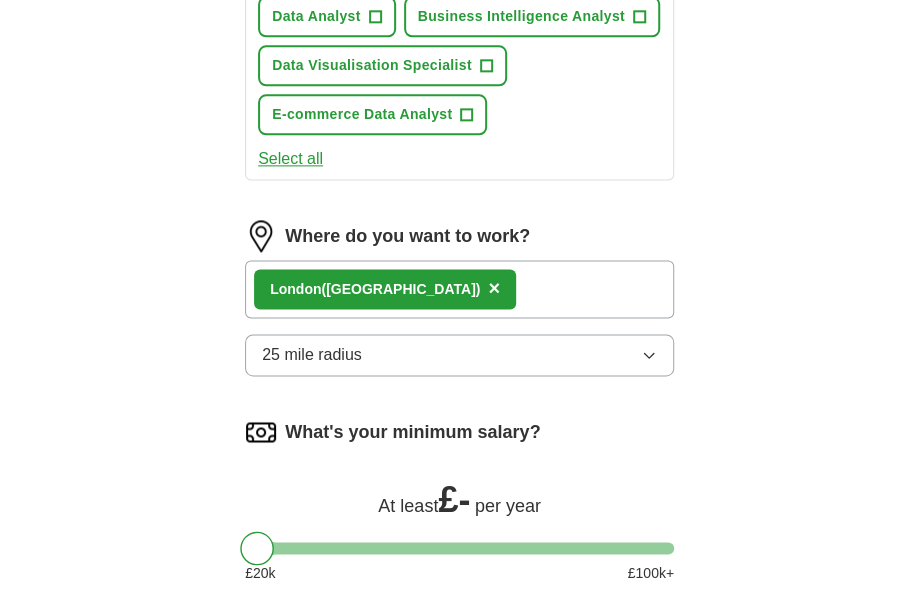 click on "ApplyIQ Let  ApplyIQ  do the hard work of searching and applying for jobs. Just tell us what you're looking for, and we'll do the rest. Select a [PERSON_NAME]- [PERSON_NAME] New CV 2025.docx [DATE] 11:23 Upload a different  CV By uploading your  CV  you agree to our   T&Cs   and   Privacy Notice . First Name ***** Last Name ****** What job are you looking for? Enter or select a minimum of 3 job titles (4-8 recommended) Data Technician + Junior Data Analyst ✓ × Data Analyst + Business Intelligence Analyst + Data Visualisation Specialist + E-commerce Data Analyst + Select all Where do you want to work? Lon don  ([GEOGRAPHIC_DATA]) × 25 mile radius What's your minimum salary? At least  £ -   per year £ 20 k £ 100 k+ Start applying for jobs By registering, you consent to us applying to suitable jobs for you" at bounding box center [460, -46] 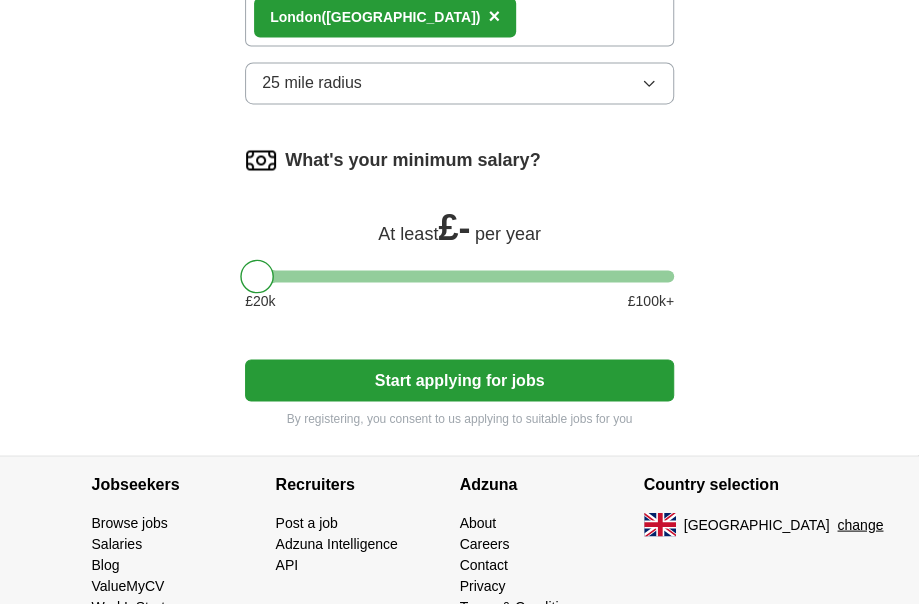 scroll, scrollTop: 1199, scrollLeft: 0, axis: vertical 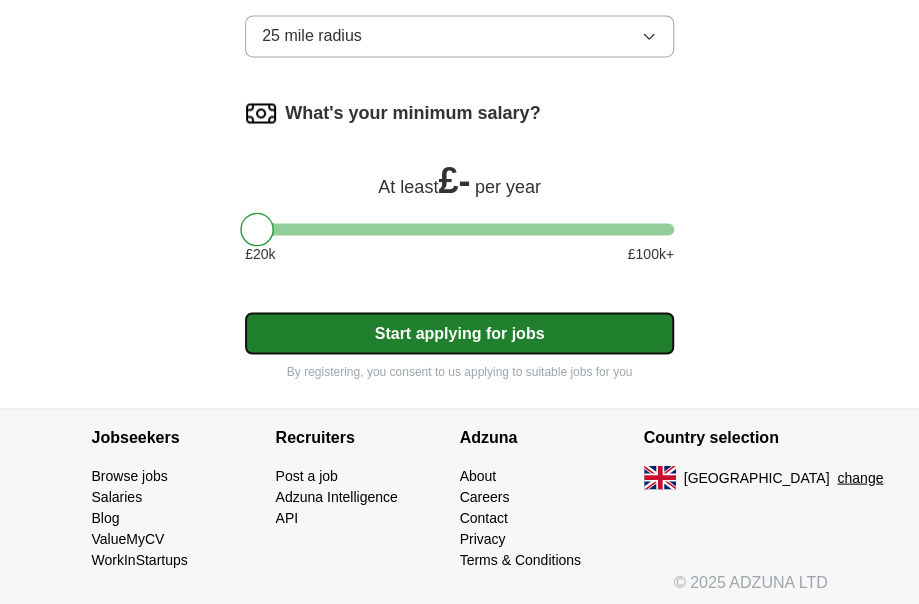 click on "Start applying for jobs" at bounding box center (459, 333) 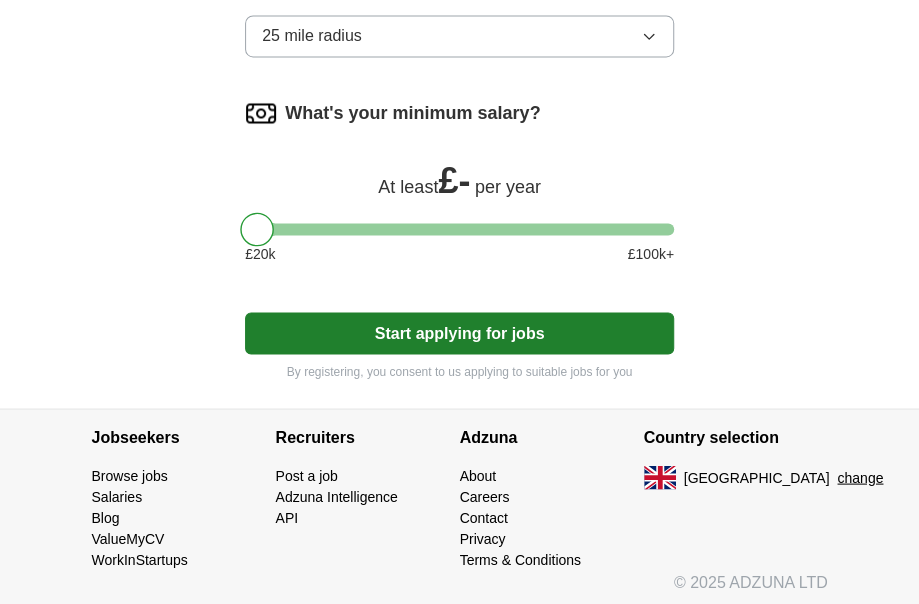 scroll, scrollTop: 1223, scrollLeft: 0, axis: vertical 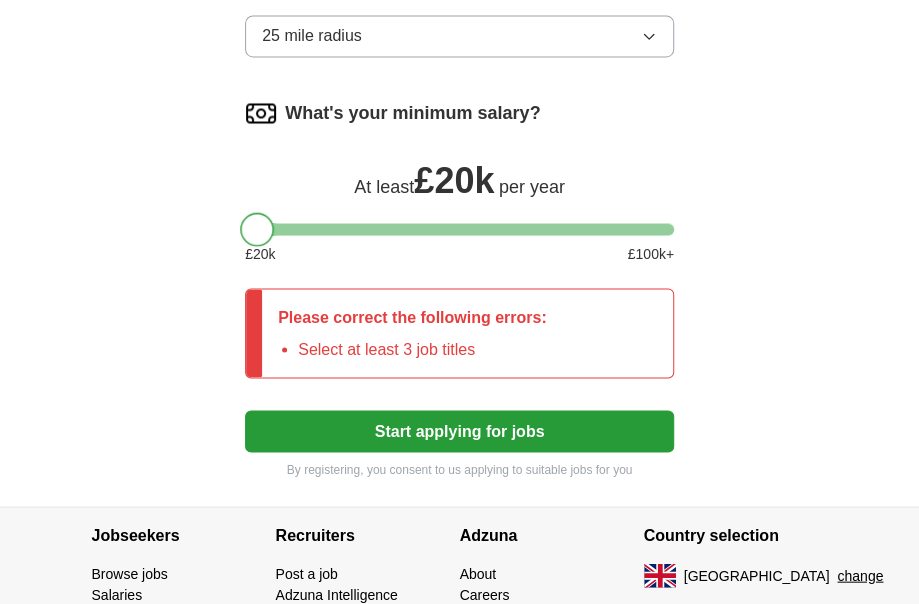 click at bounding box center (257, 229) 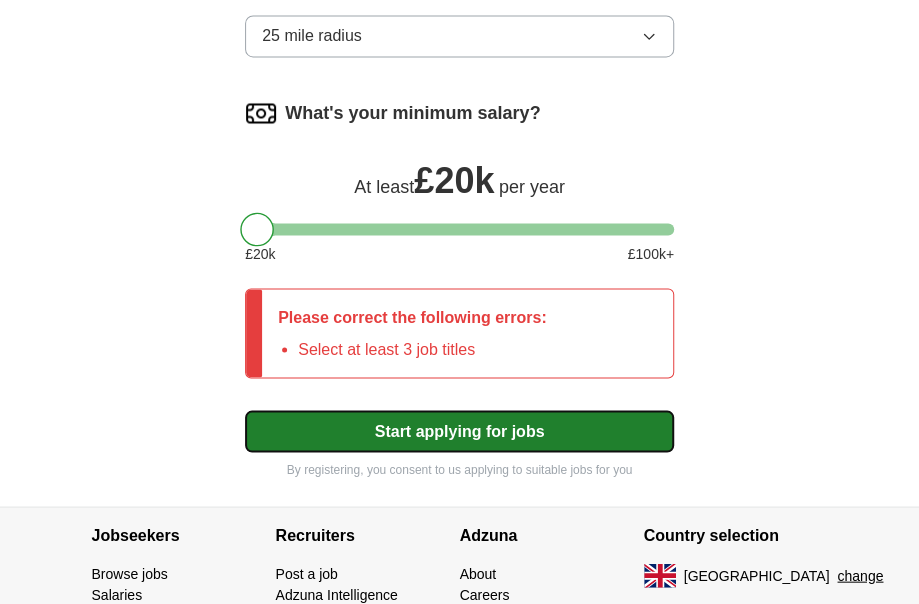 click on "Start applying for jobs" at bounding box center (459, 431) 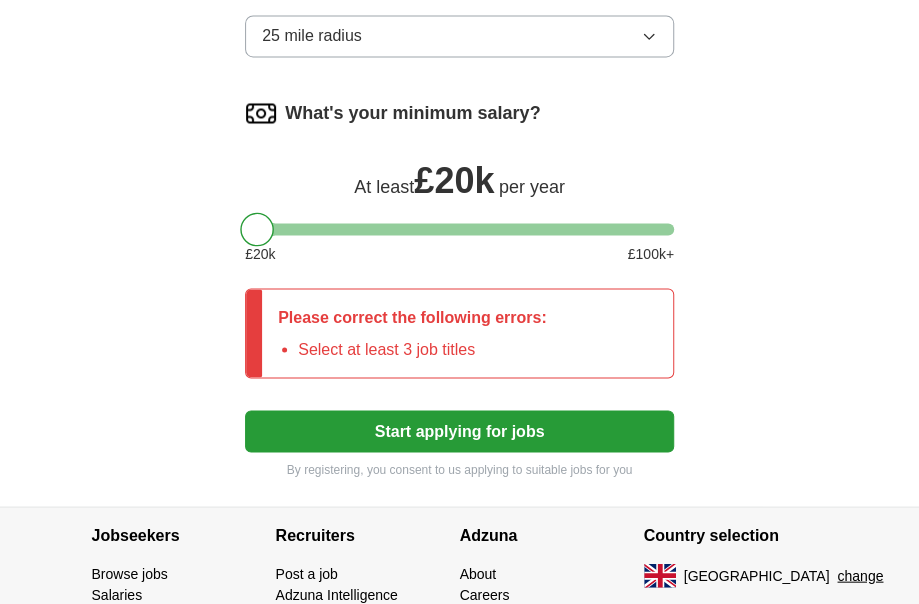 scroll, scrollTop: 695, scrollLeft: 0, axis: vertical 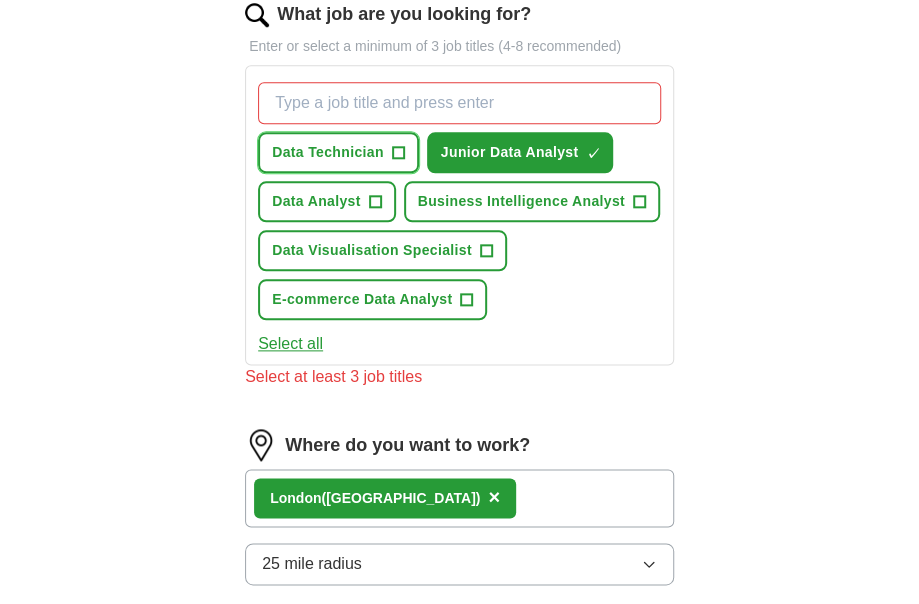 click on "Data Technician +" at bounding box center (338, 152) 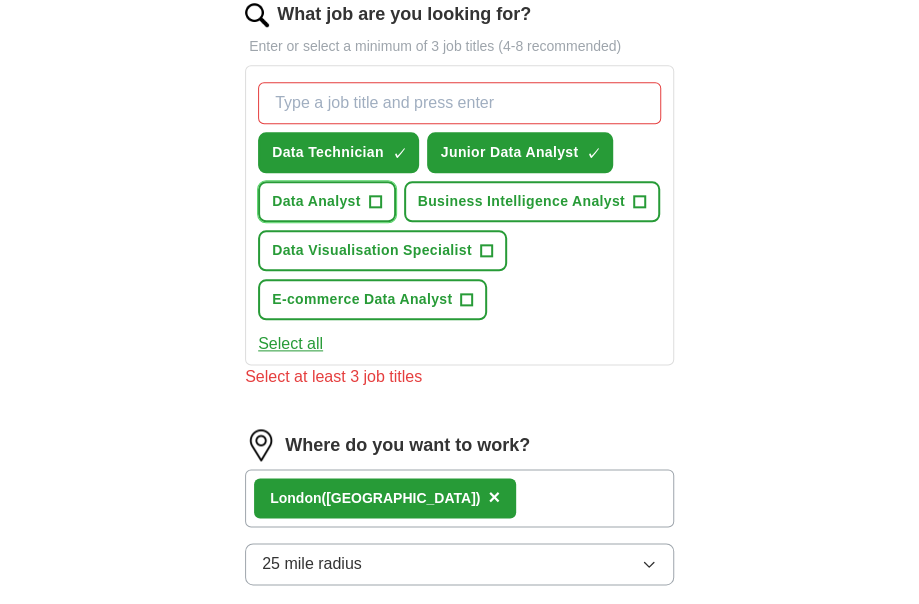 click on "Data Analyst" at bounding box center (316, 201) 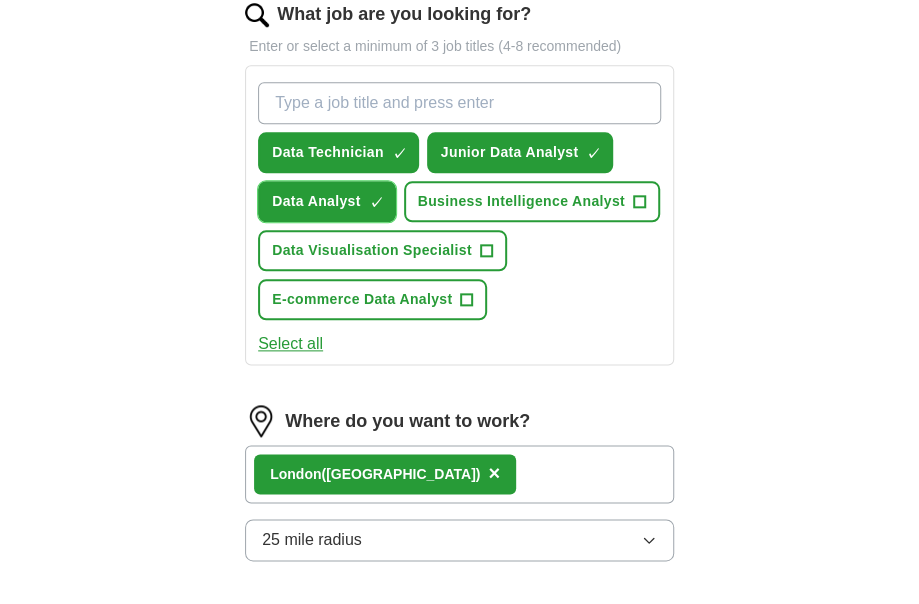 type 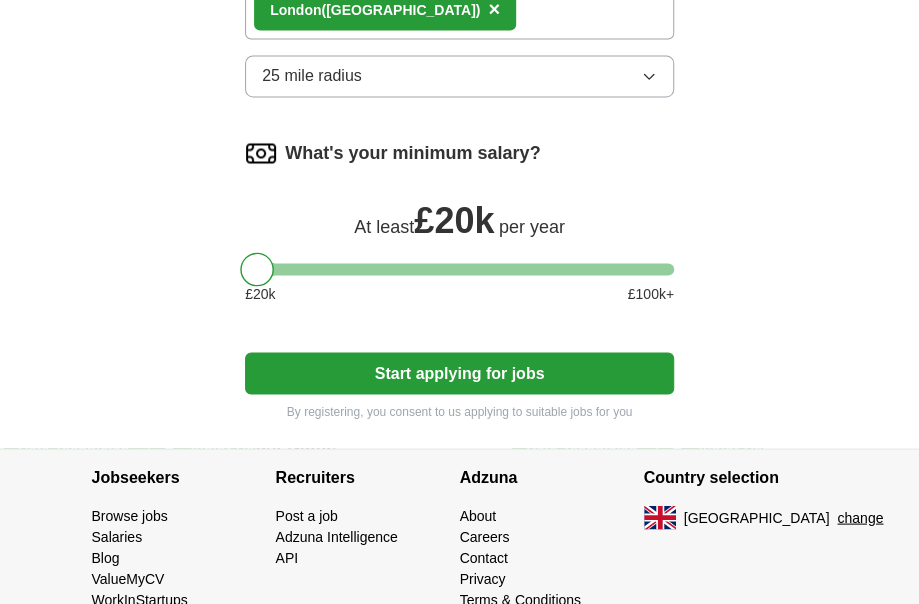 scroll, scrollTop: 1199, scrollLeft: 0, axis: vertical 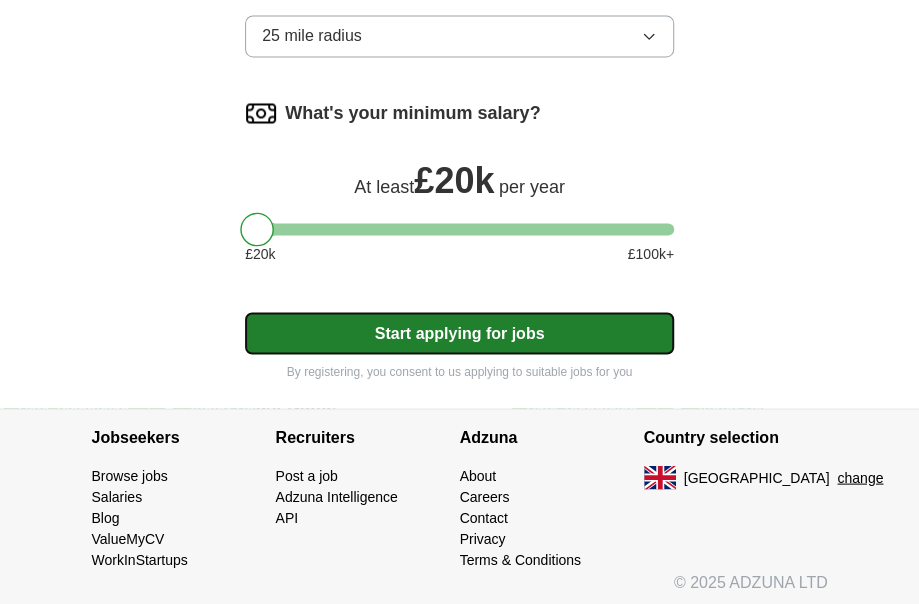 click on "Start applying for jobs" at bounding box center (459, 333) 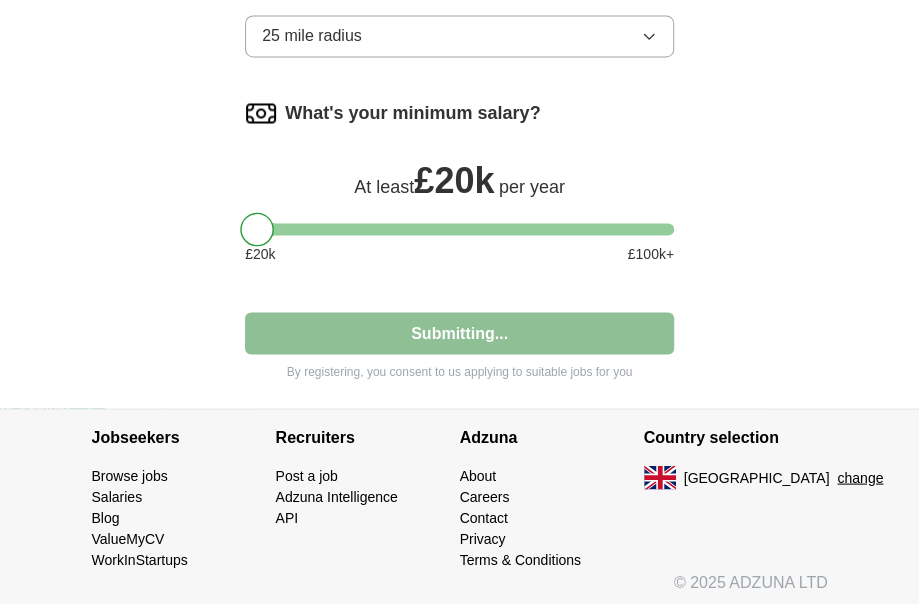 select on "**" 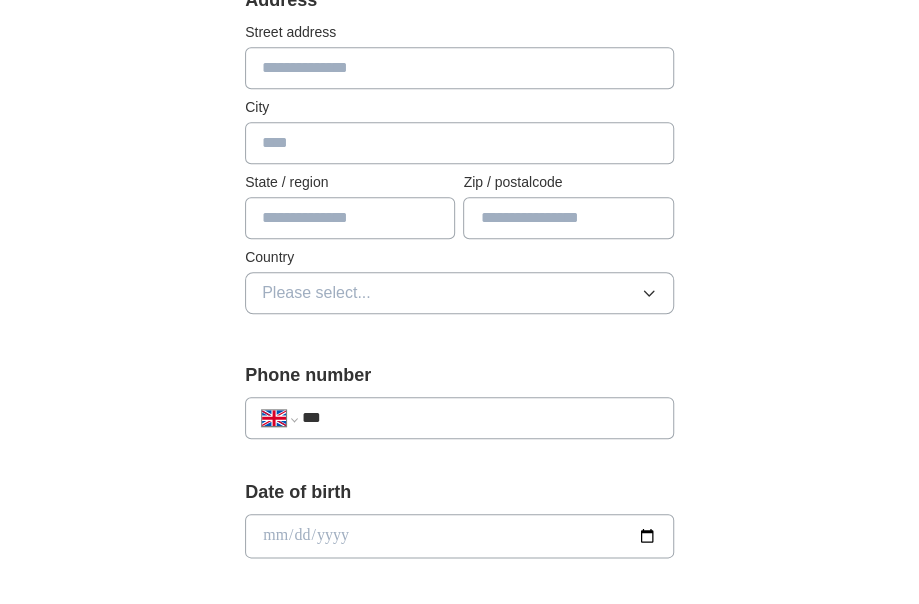 scroll, scrollTop: 448, scrollLeft: 0, axis: vertical 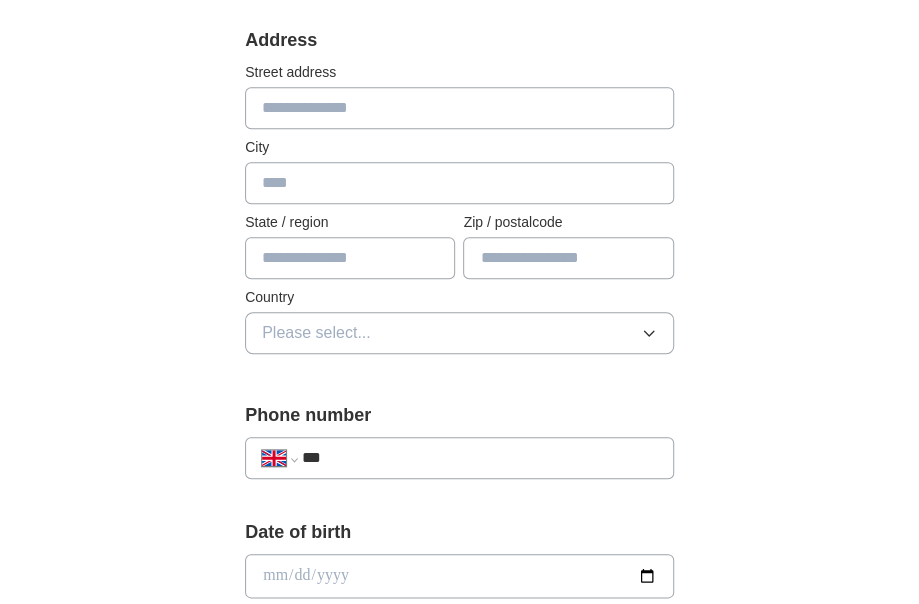 click at bounding box center [459, 108] 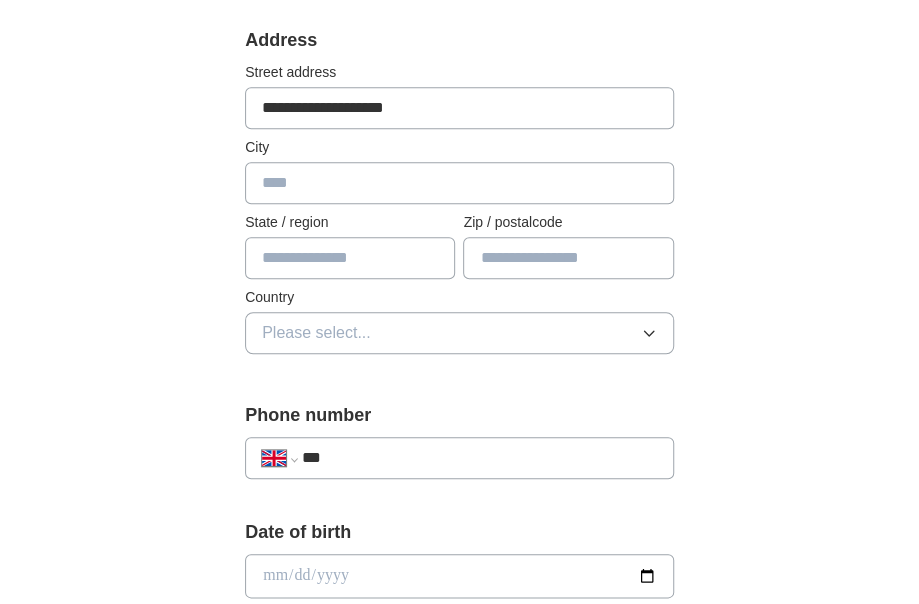 type on "**********" 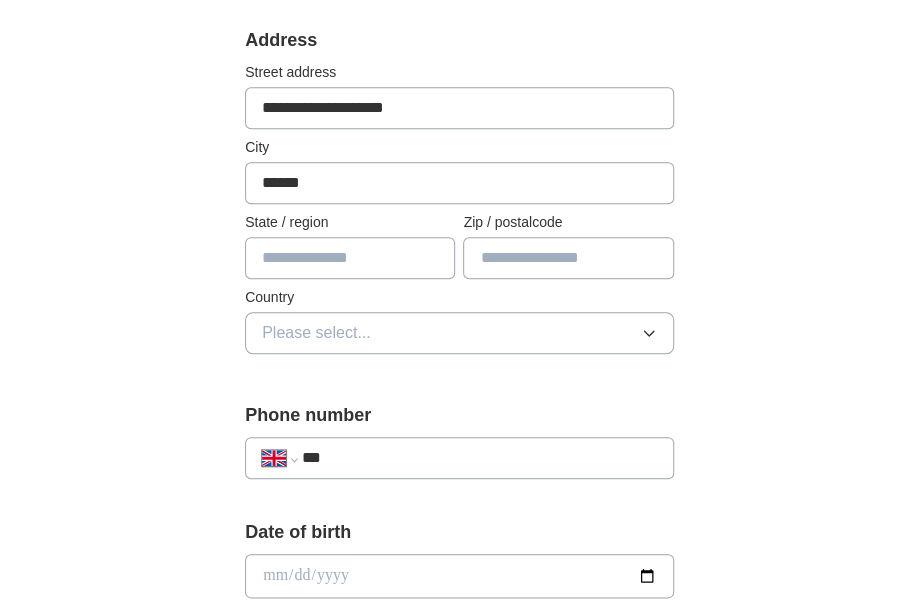 type on "******" 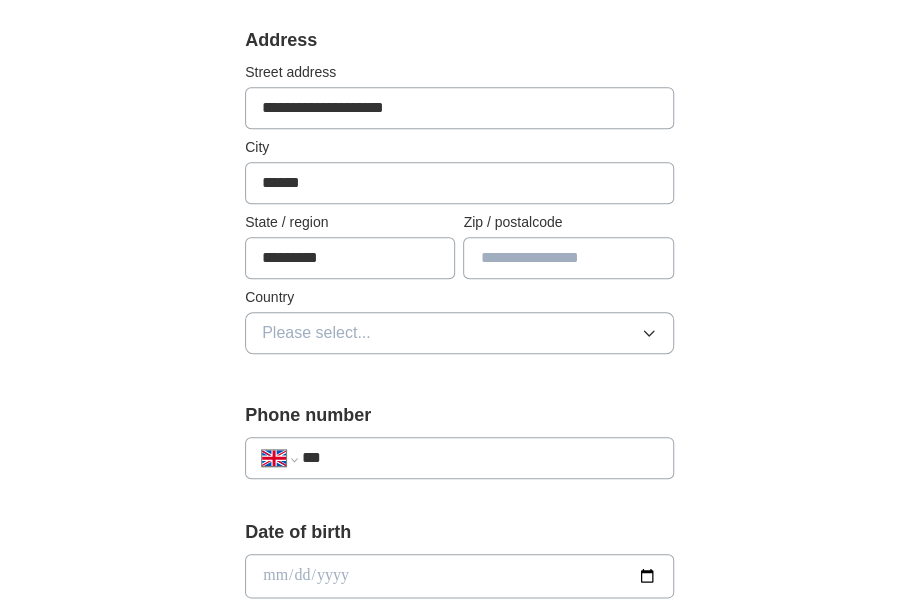 type on "*********" 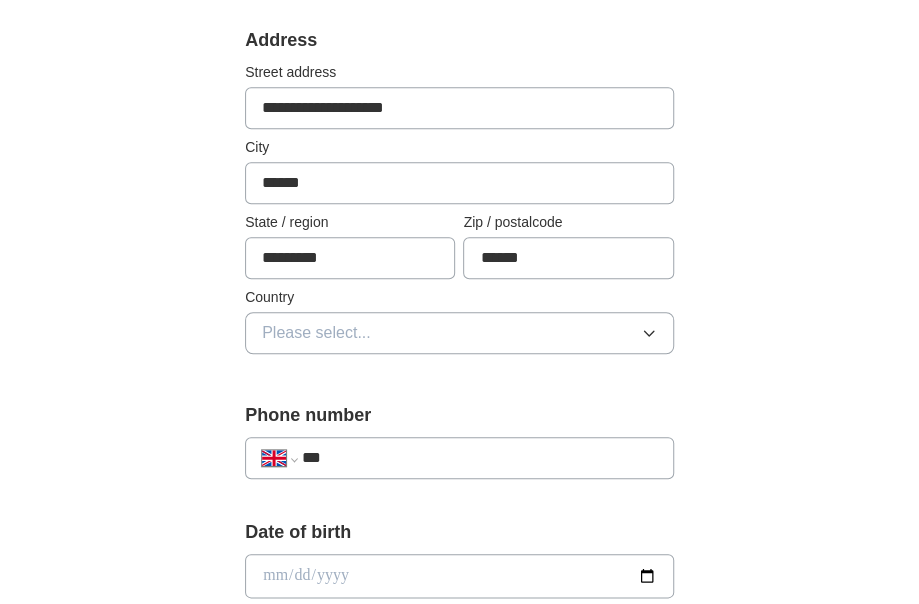 type on "******" 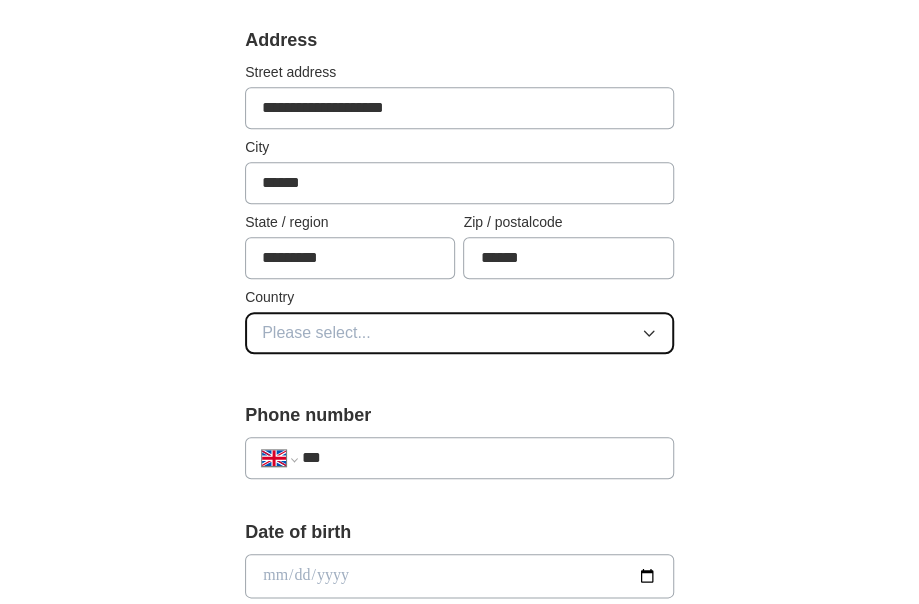 click on "Please select..." at bounding box center [459, 333] 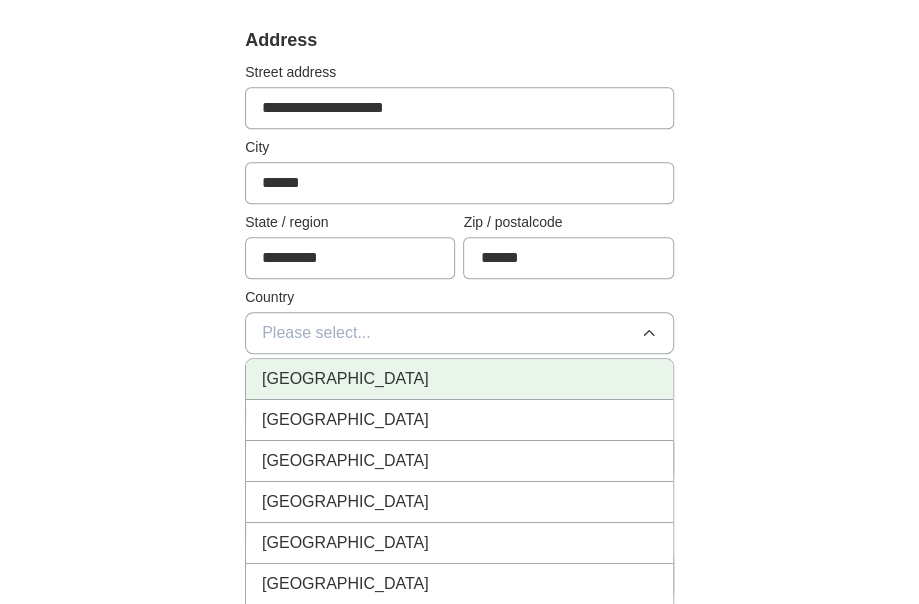 click on "[GEOGRAPHIC_DATA]" at bounding box center (345, 379) 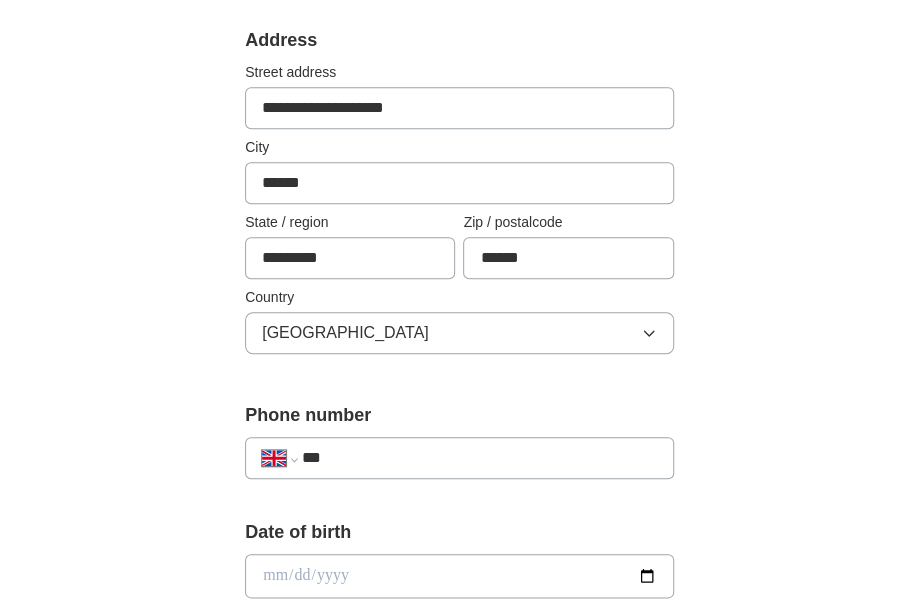 click on "**********" at bounding box center [460, 576] 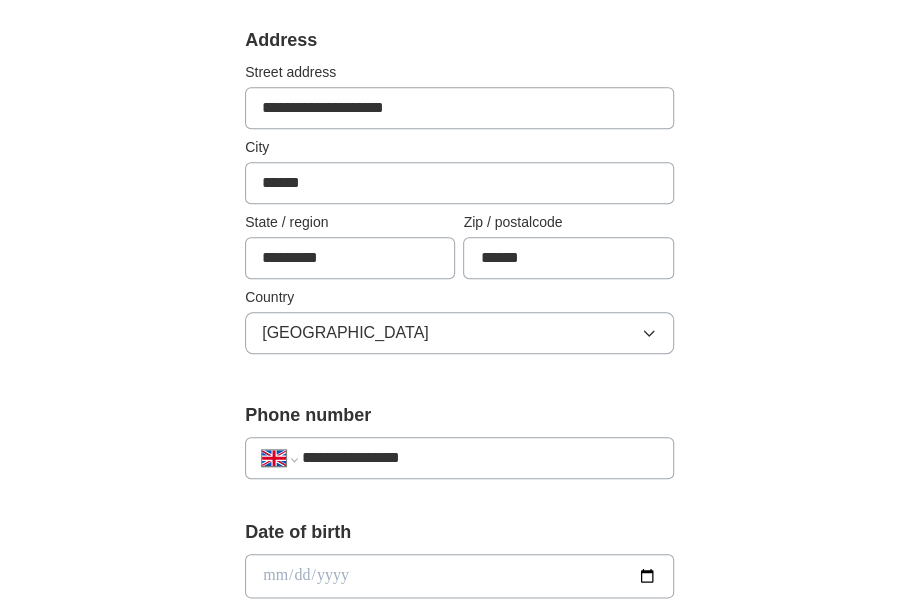 type on "**********" 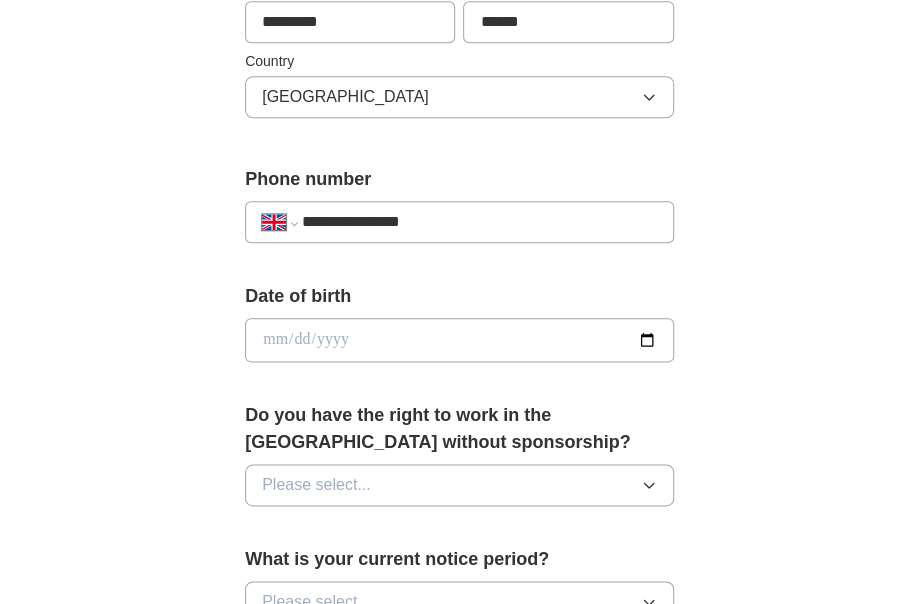 scroll, scrollTop: 728, scrollLeft: 0, axis: vertical 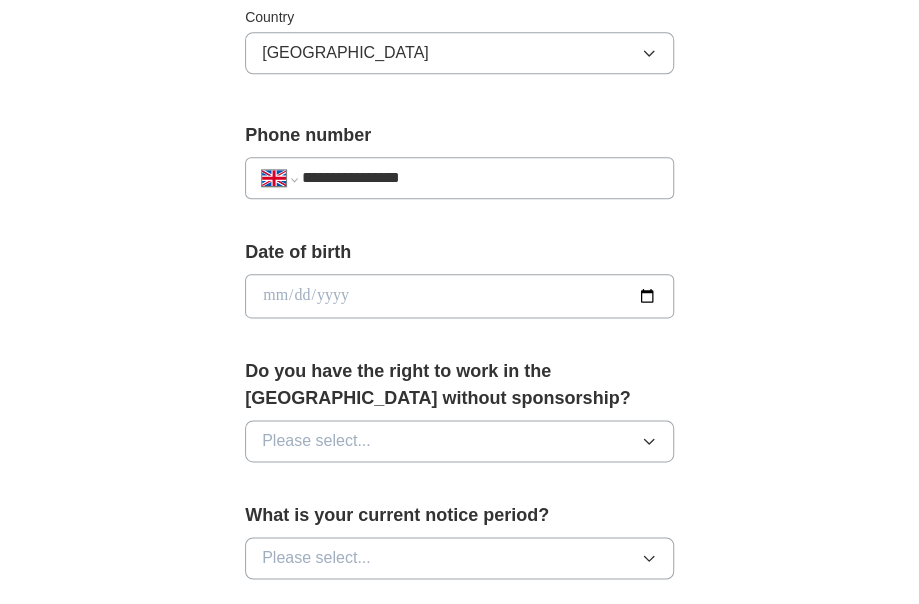 click at bounding box center (459, 296) 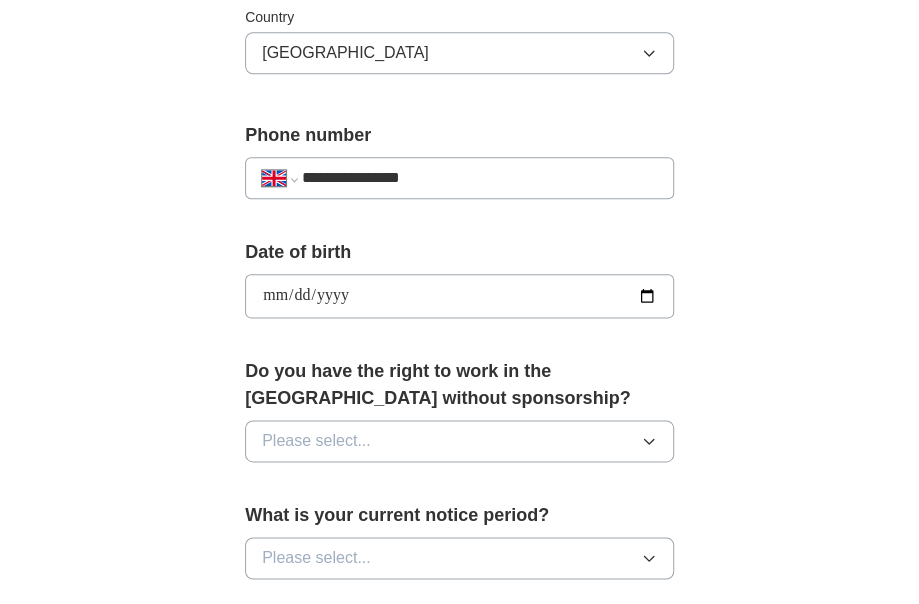type on "**********" 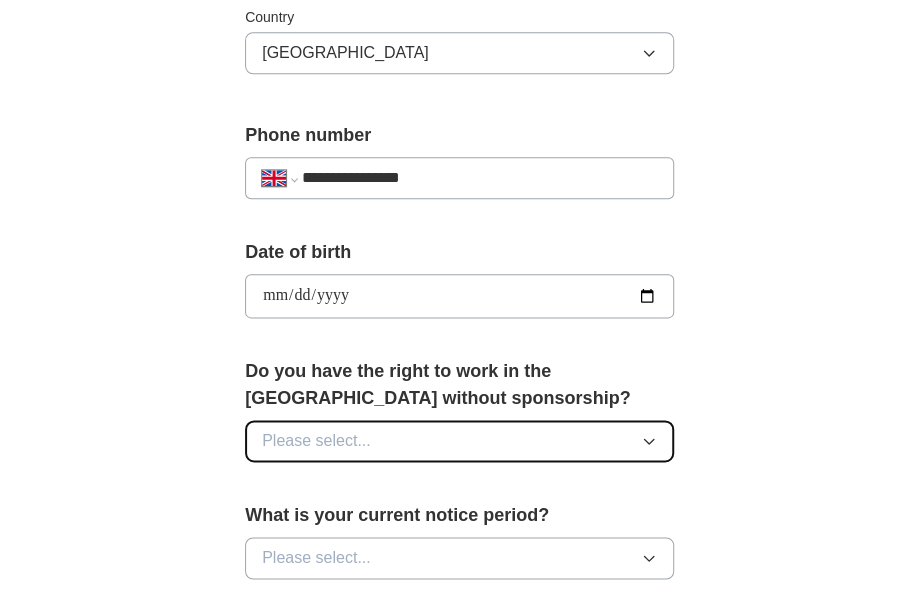 click on "Please select..." at bounding box center (459, 441) 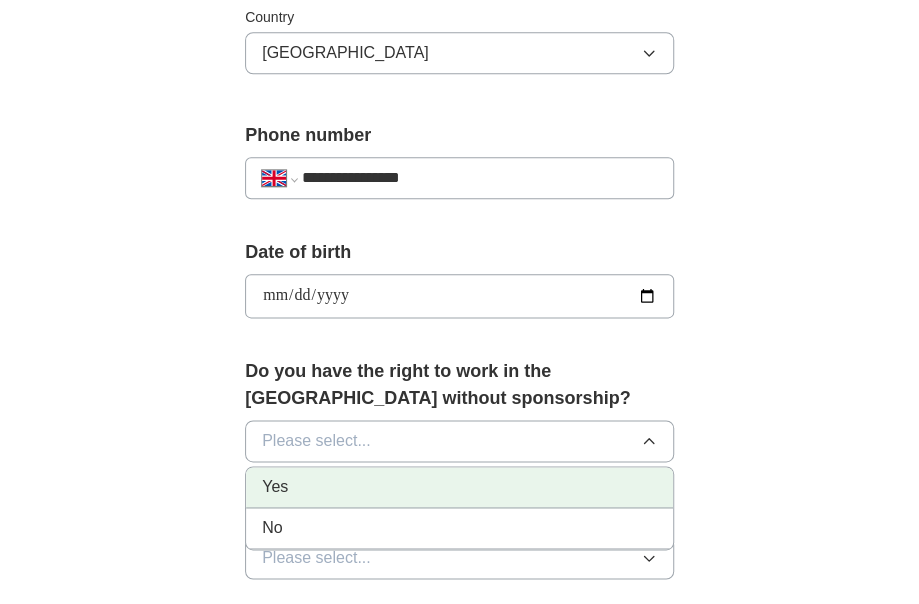 click on "Yes" at bounding box center [275, 487] 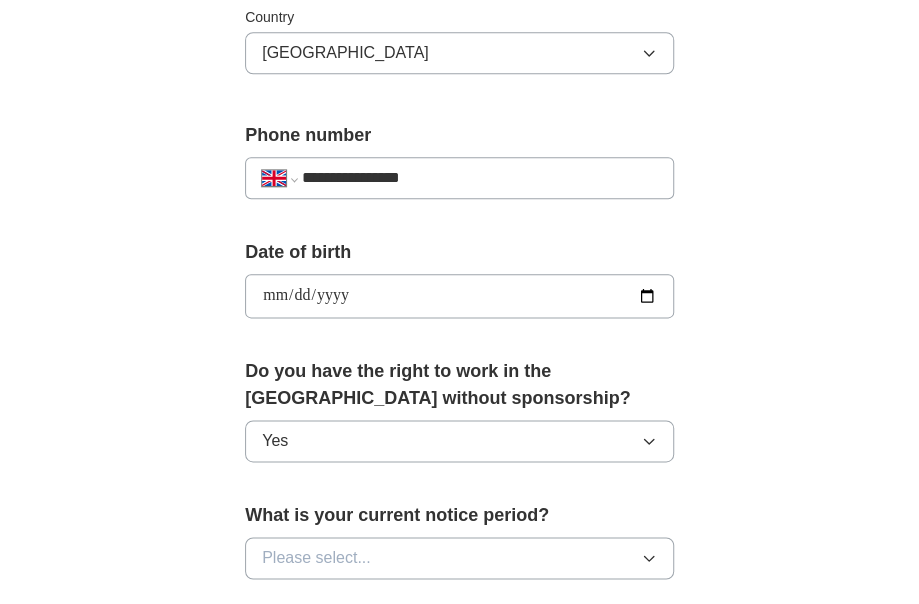 click on "**********" at bounding box center [460, 296] 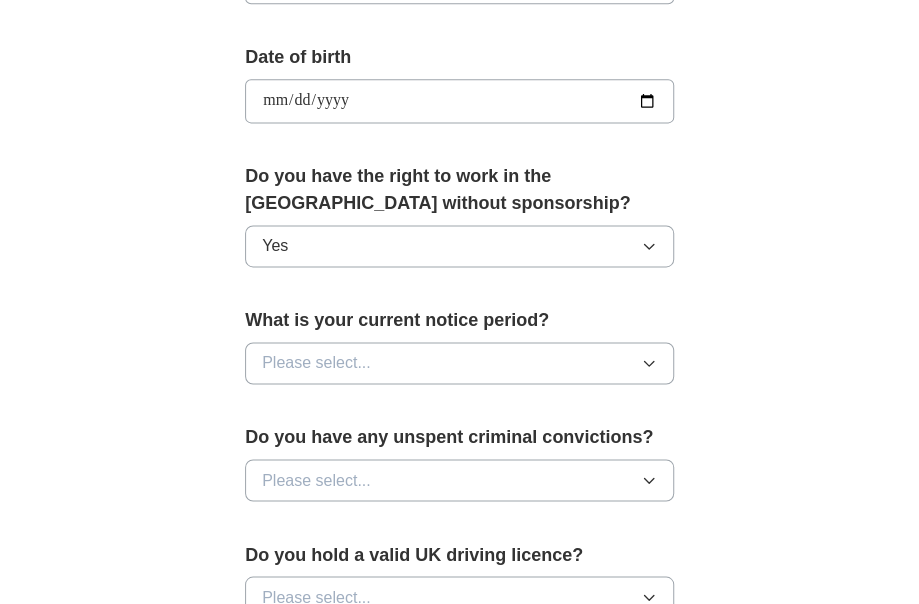 scroll, scrollTop: 1008, scrollLeft: 0, axis: vertical 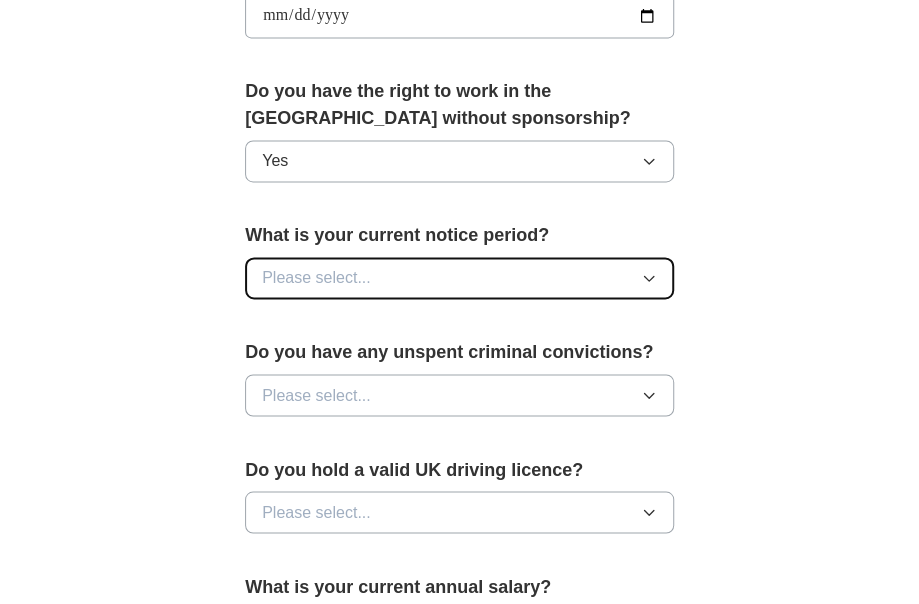 click on "Please select..." at bounding box center [459, 278] 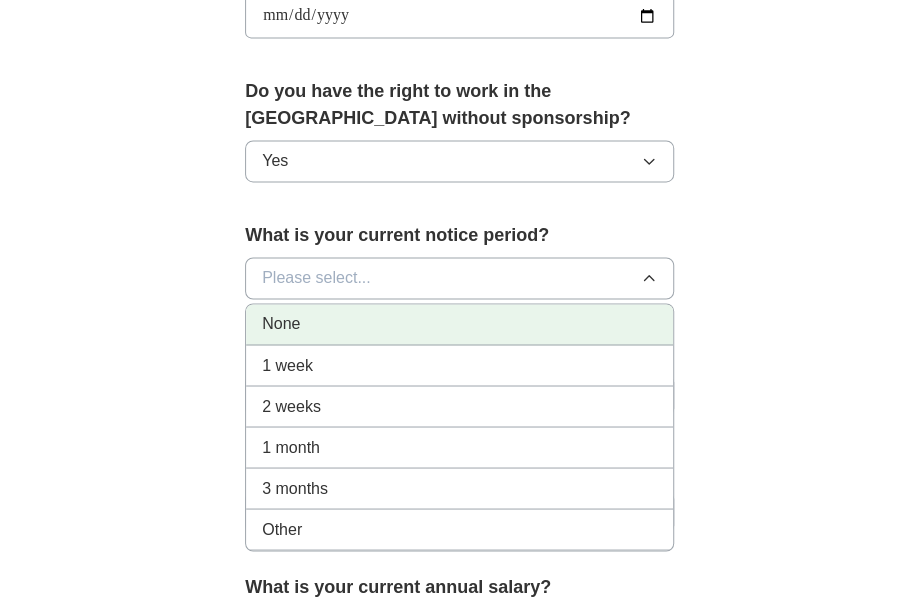 click on "None" at bounding box center [459, 324] 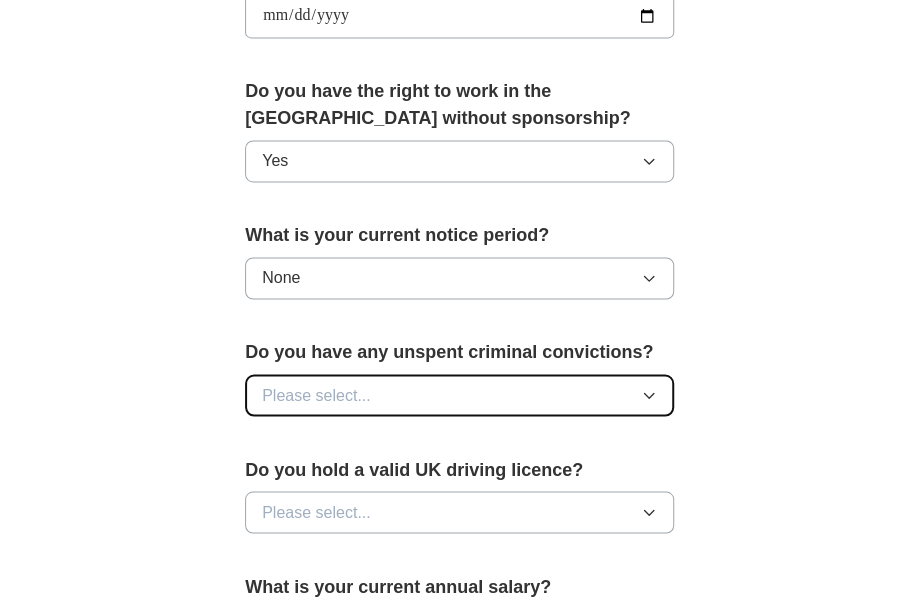 click on "Please select..." at bounding box center [316, 395] 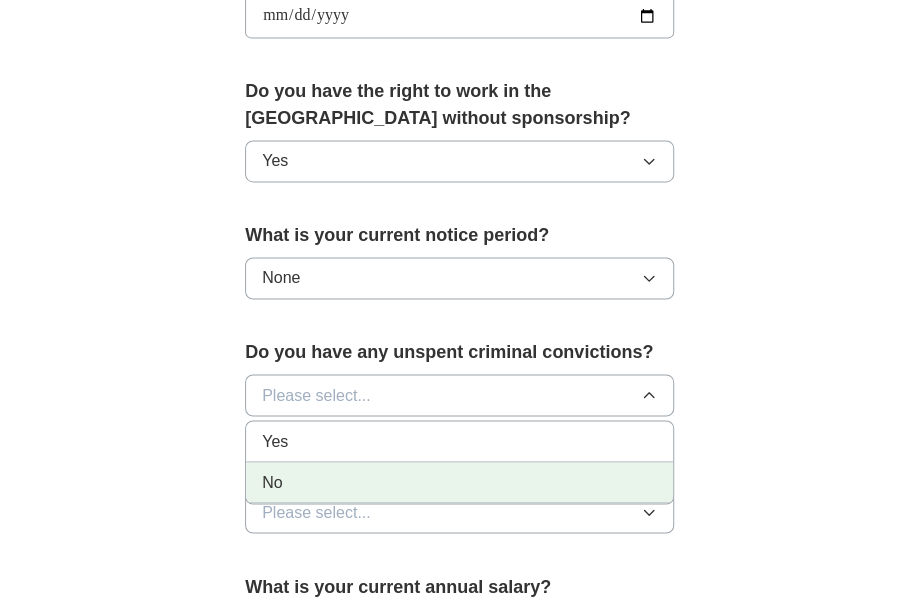 click on "No" at bounding box center (272, 482) 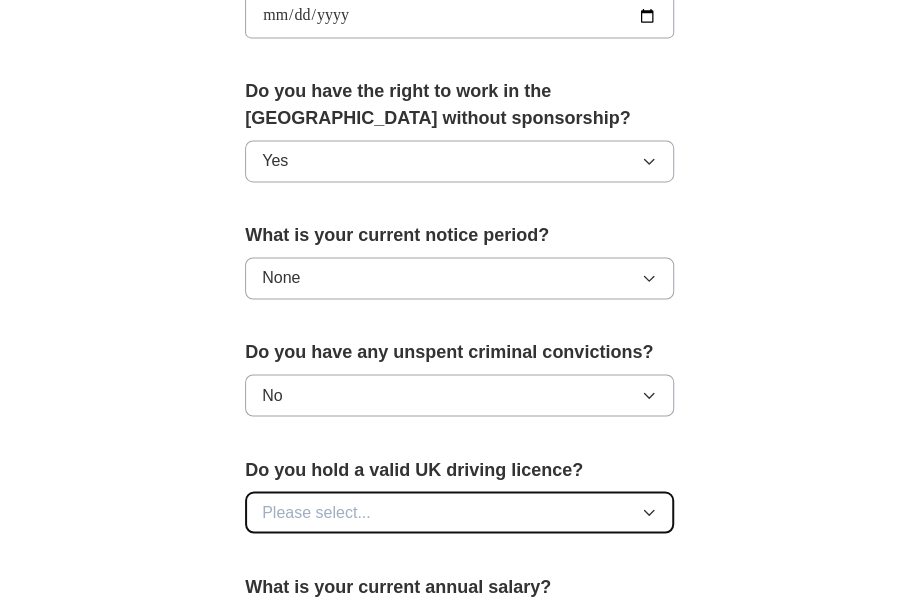 click on "Please select..." at bounding box center (459, 512) 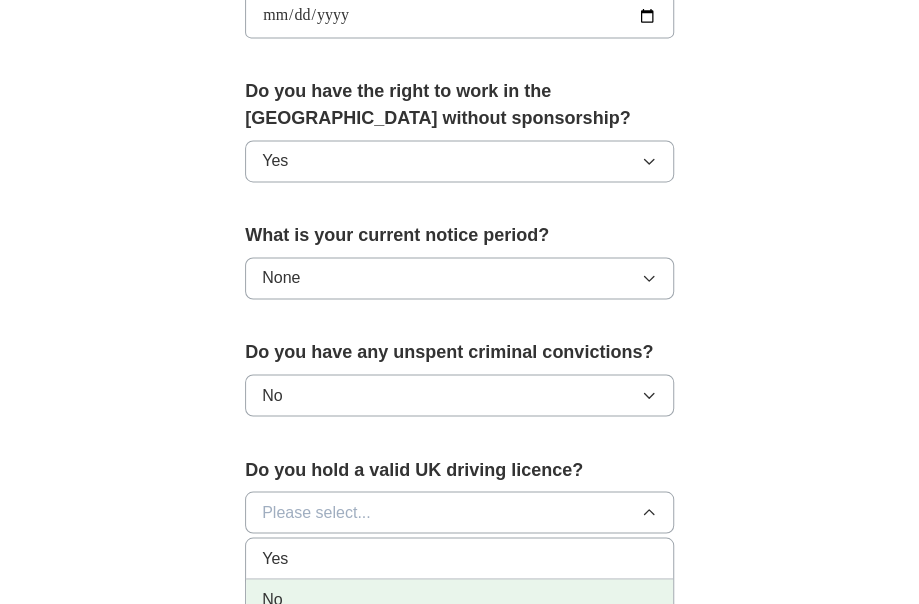 click on "No" at bounding box center [459, 599] 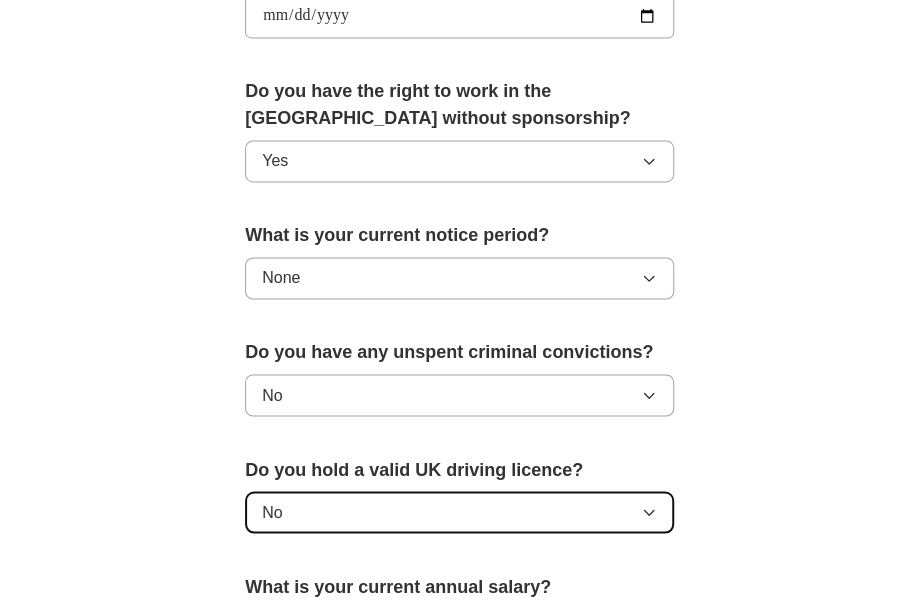 click on "No" at bounding box center (459, 512) 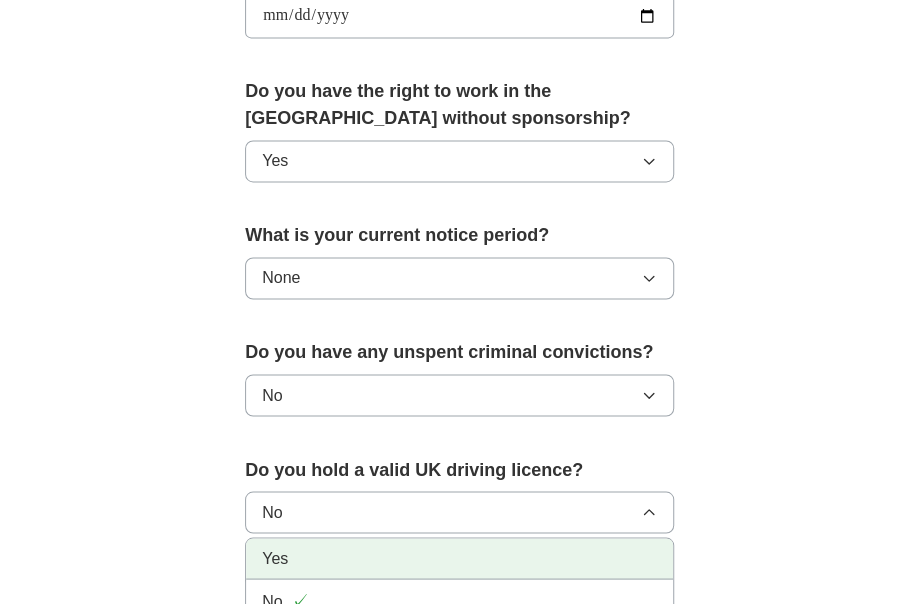 click on "Yes" at bounding box center (275, 558) 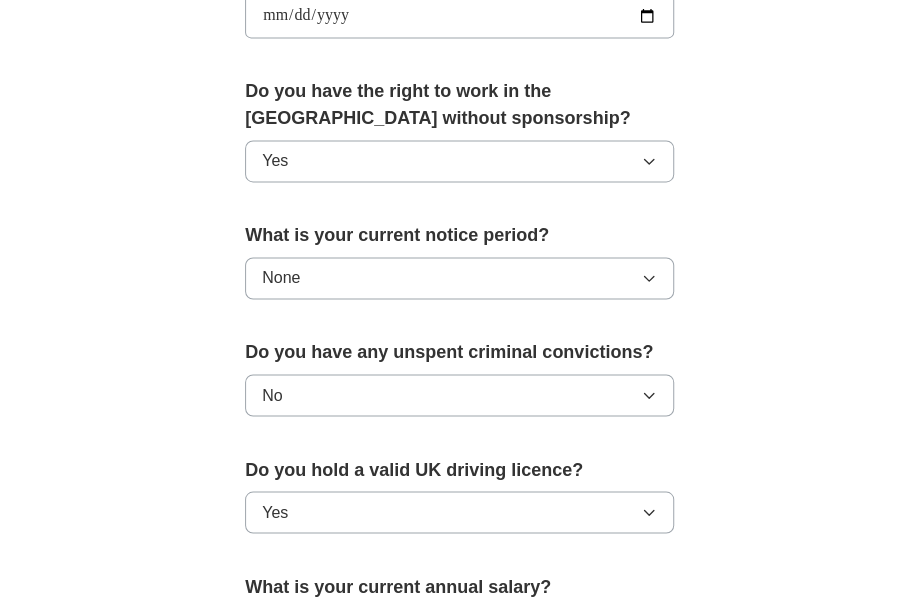 click on "**********" at bounding box center [460, 16] 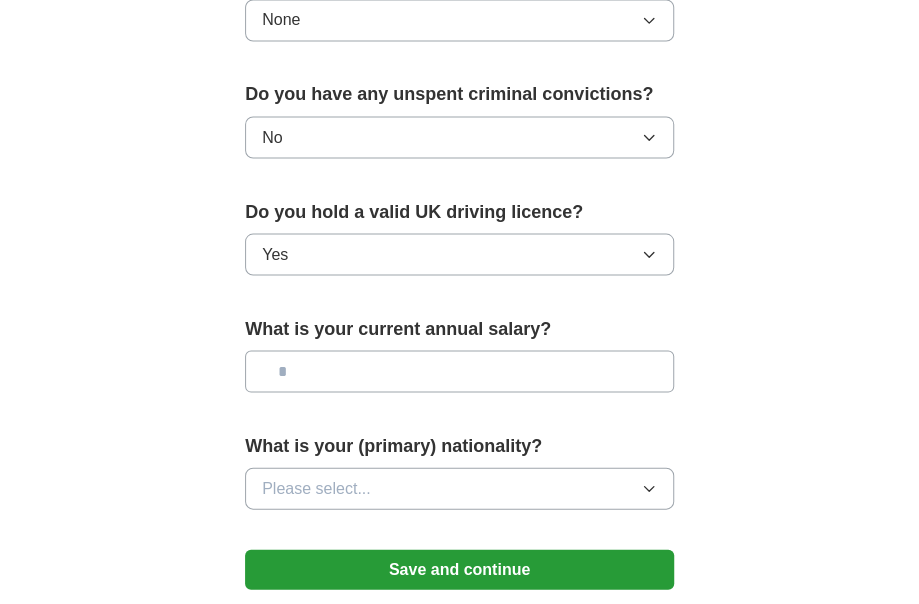 scroll, scrollTop: 1328, scrollLeft: 0, axis: vertical 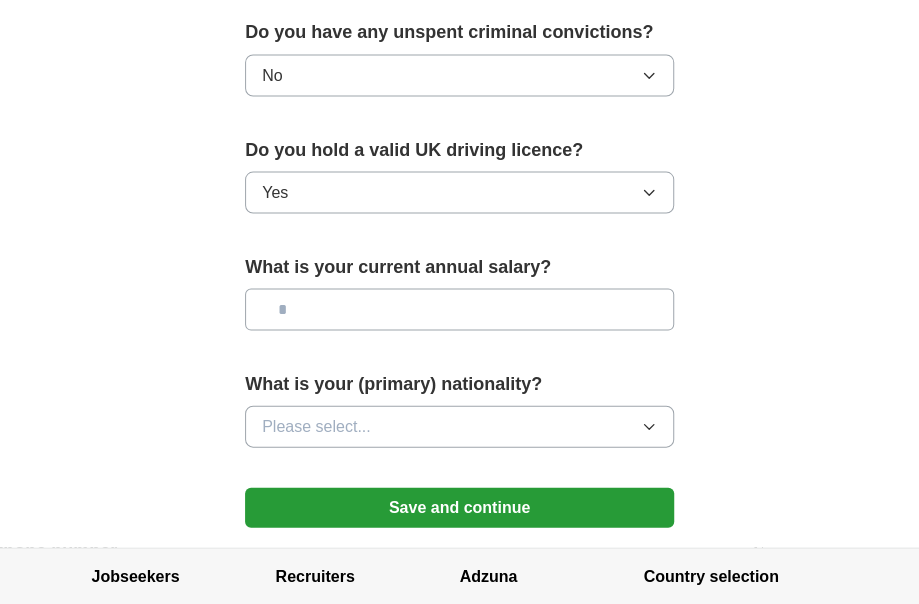 click at bounding box center (459, 309) 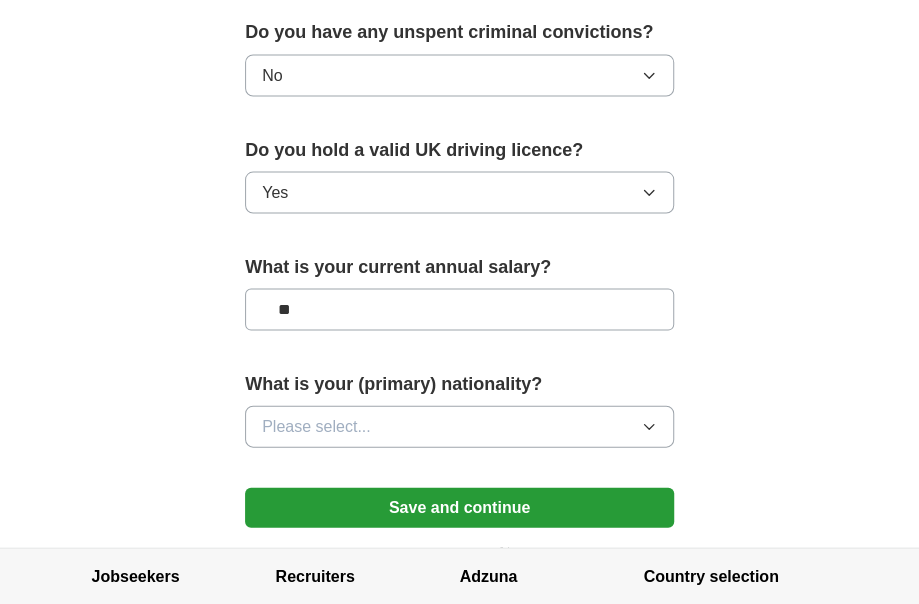 type on "**" 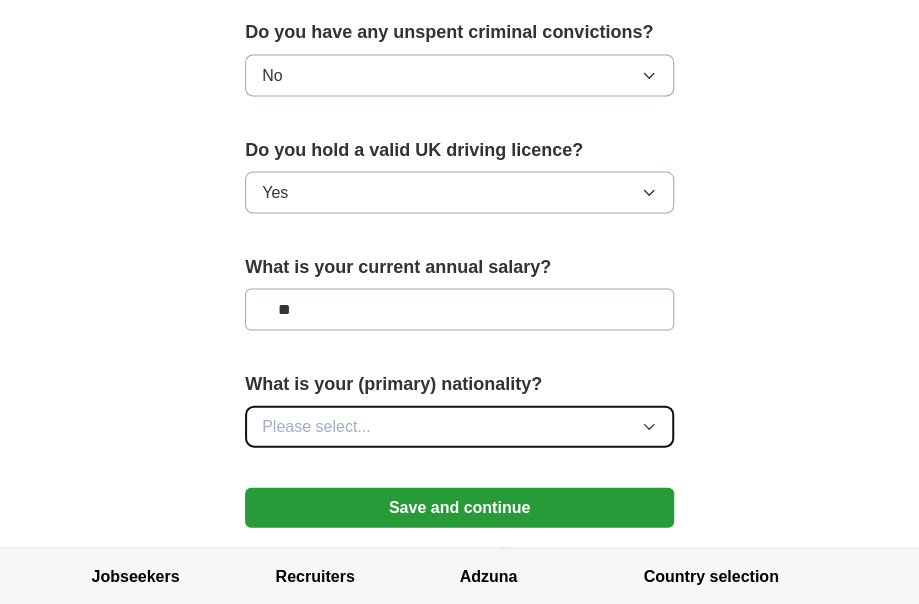 click on "Please select..." at bounding box center [459, 426] 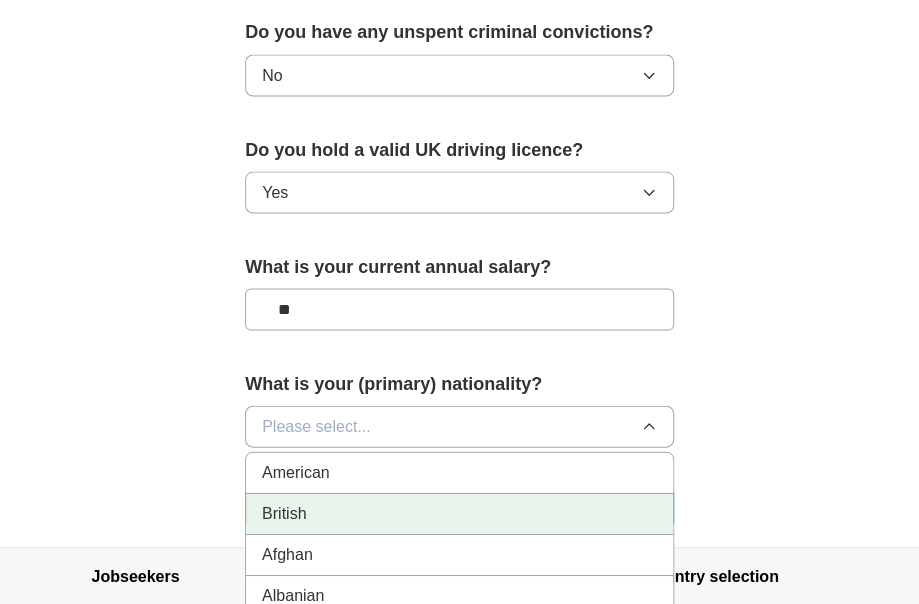 click on "British" at bounding box center (284, 513) 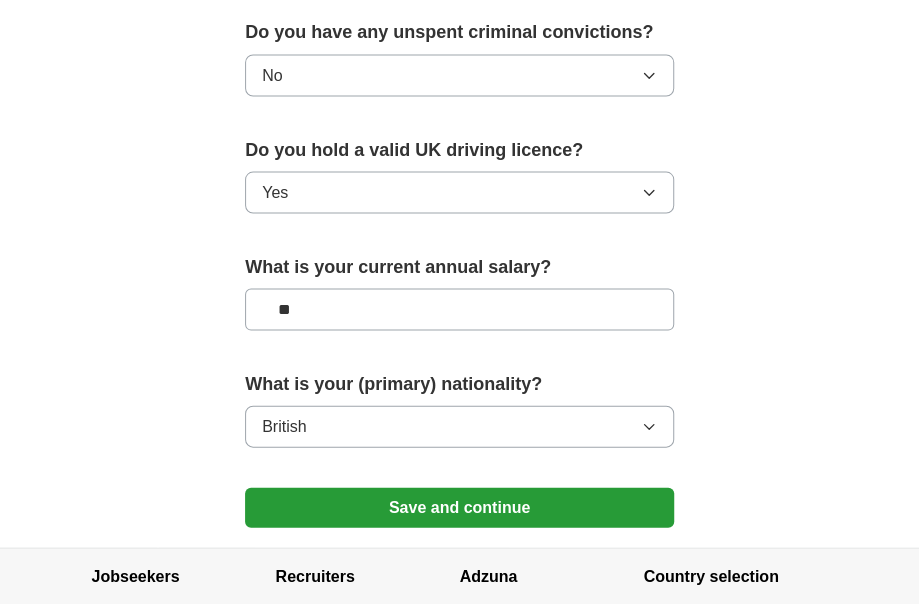 click on "**********" at bounding box center (460, -304) 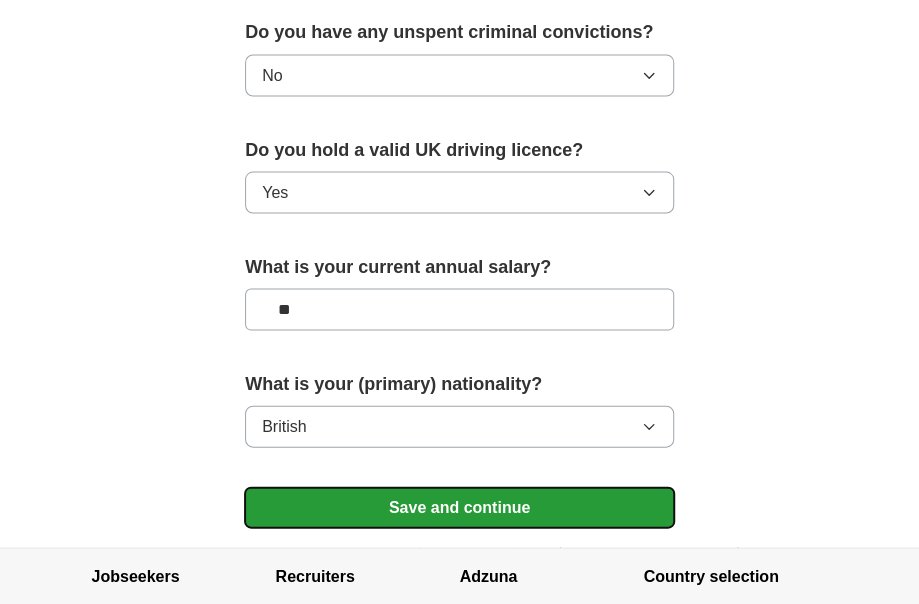 click on "Save and continue" at bounding box center (459, 507) 